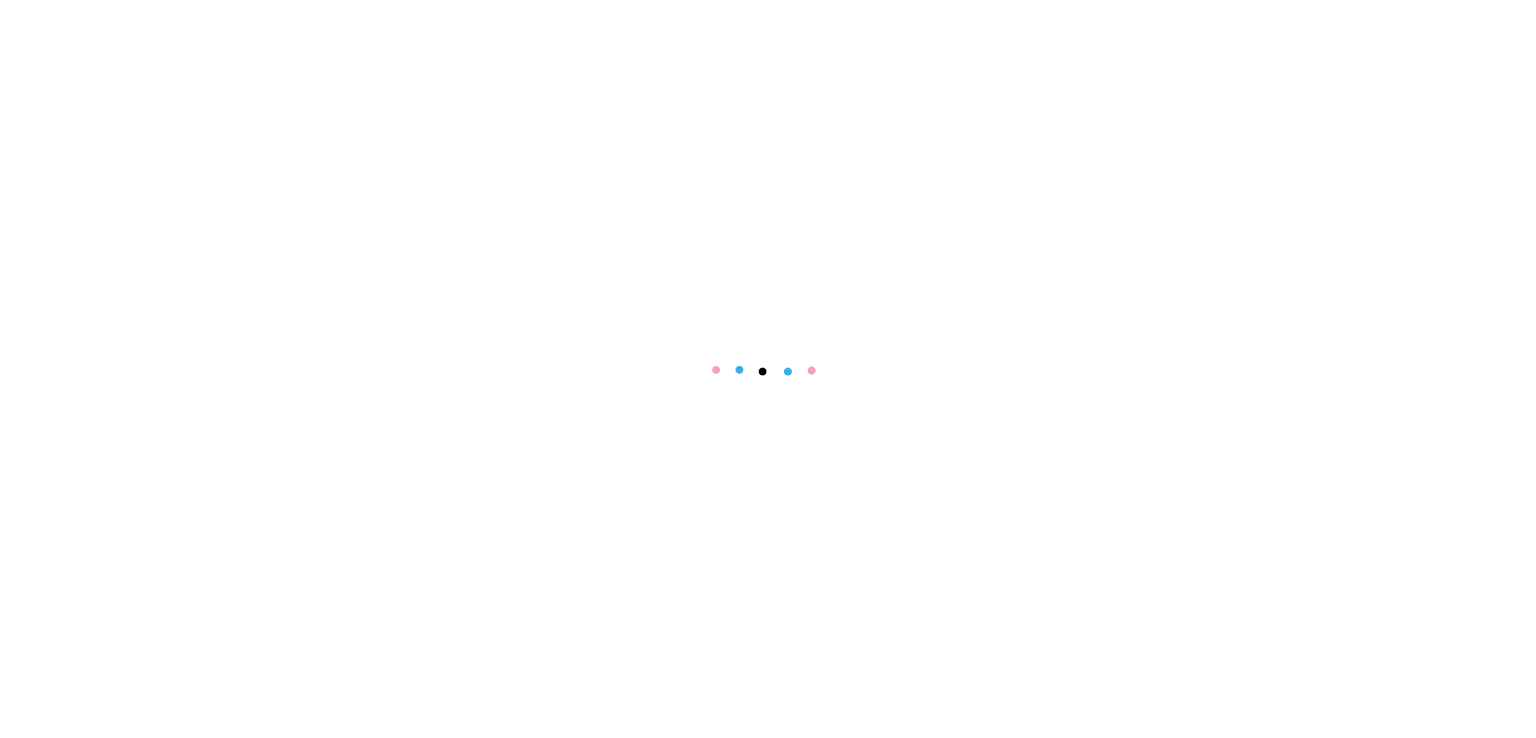 scroll, scrollTop: 0, scrollLeft: 0, axis: both 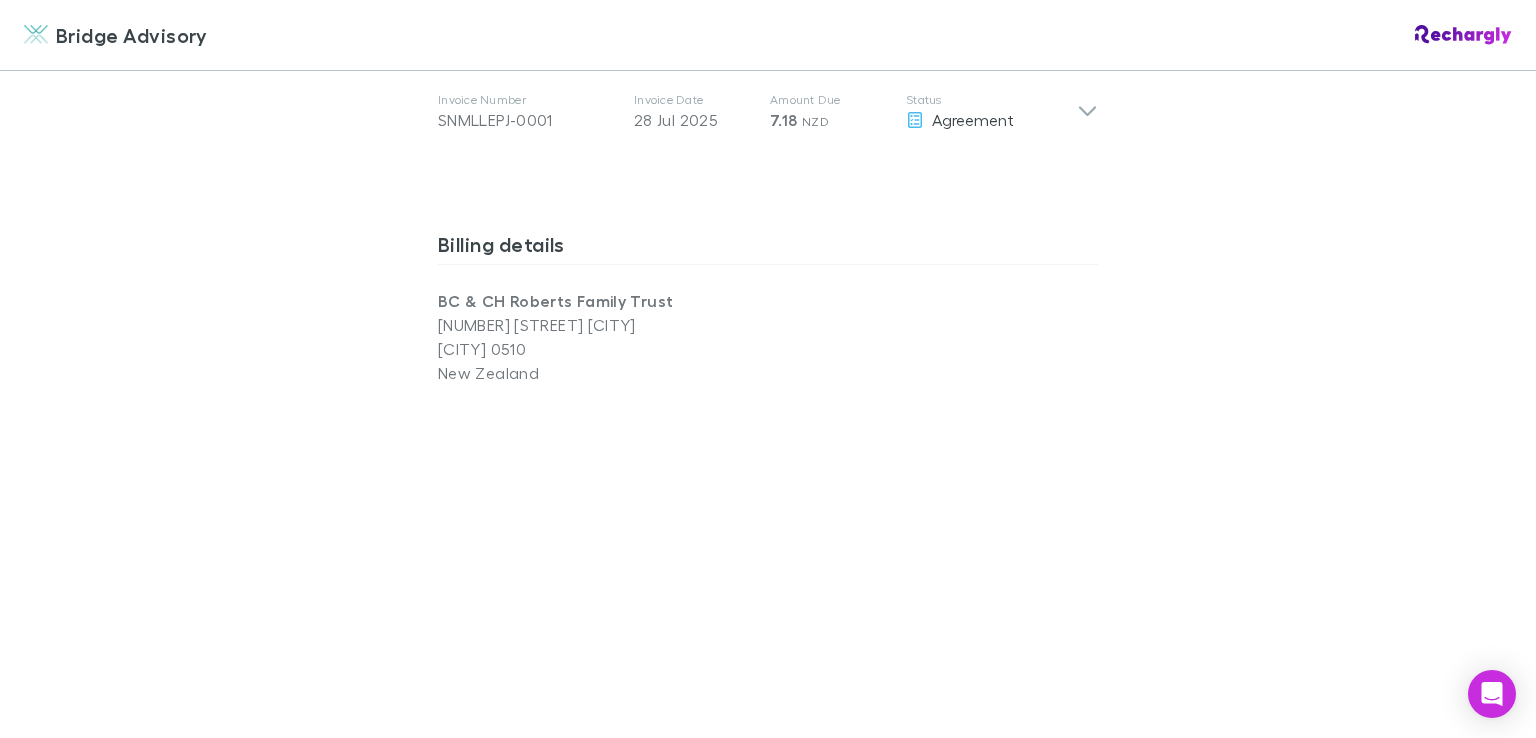 click on "[NUMBER] [STREET]   [CITY]" at bounding box center [603, 325] 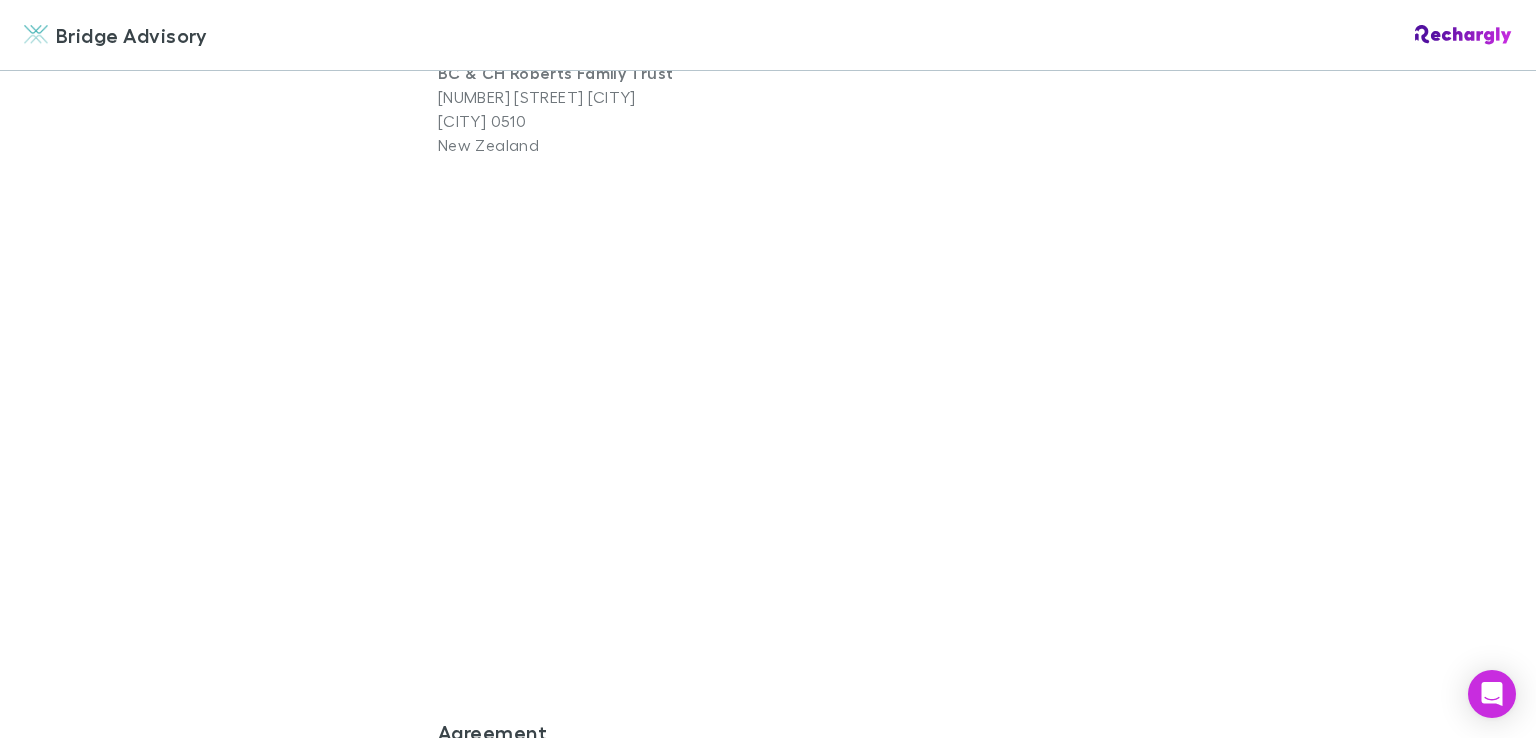 scroll, scrollTop: 1456, scrollLeft: 0, axis: vertical 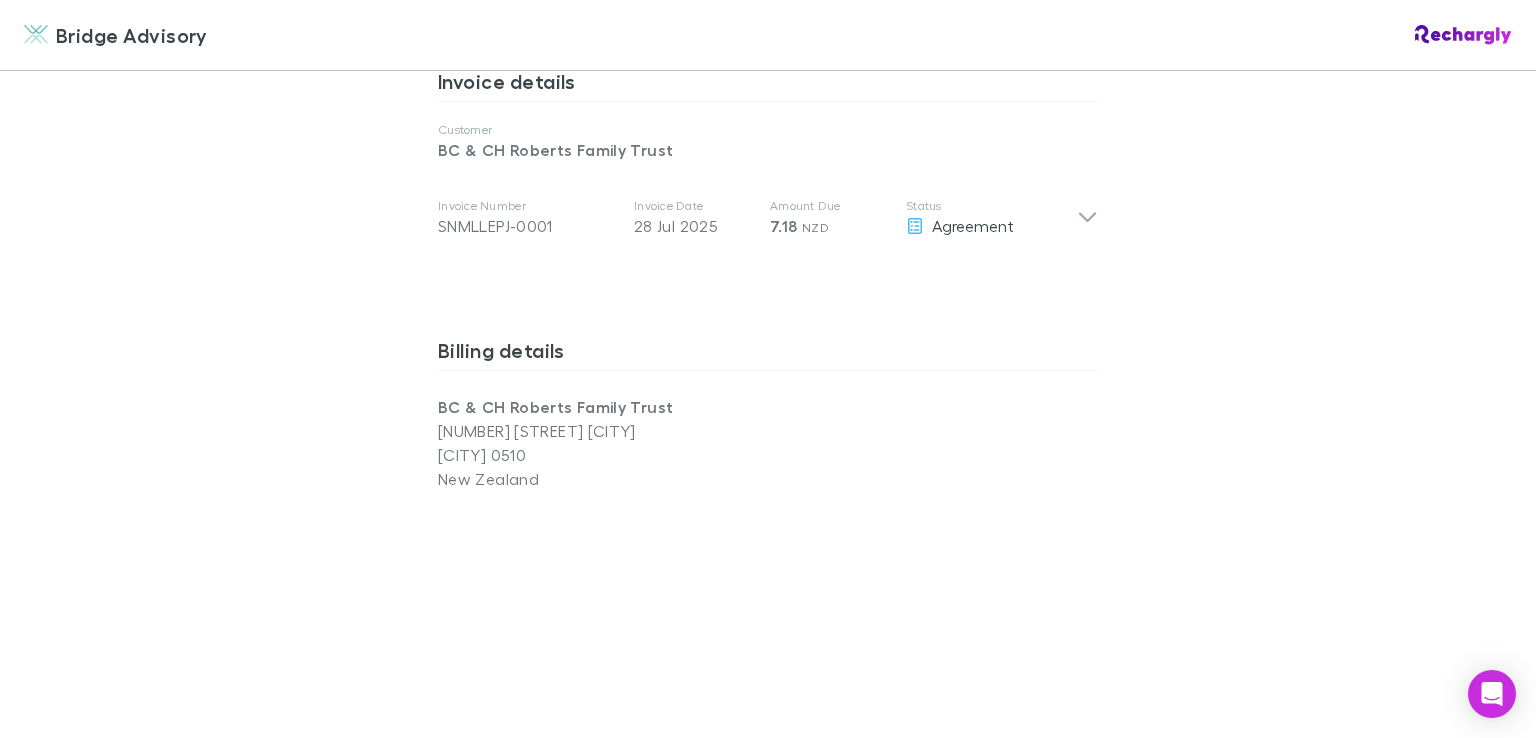 click on "New Zealand" at bounding box center (603, 479) 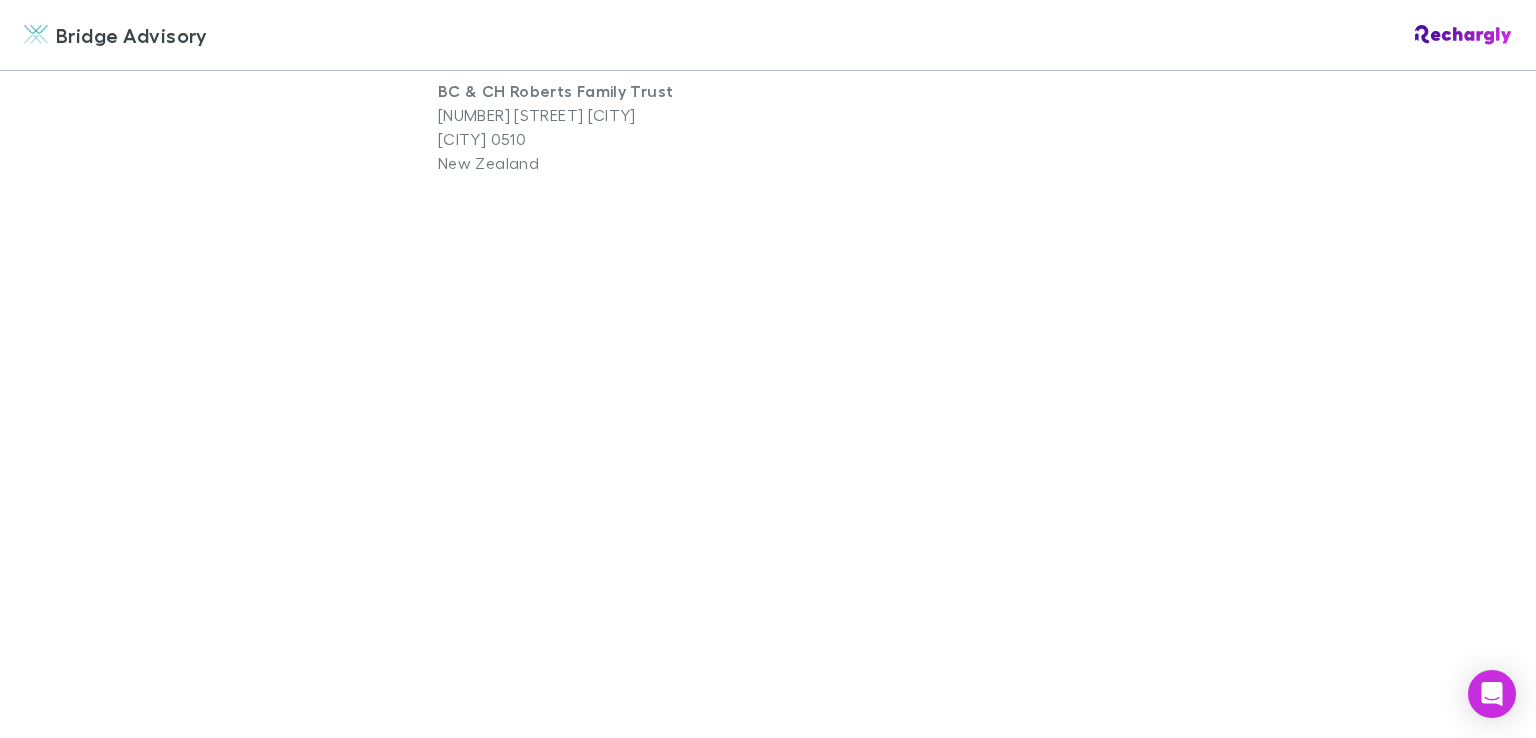 scroll, scrollTop: 1470, scrollLeft: 0, axis: vertical 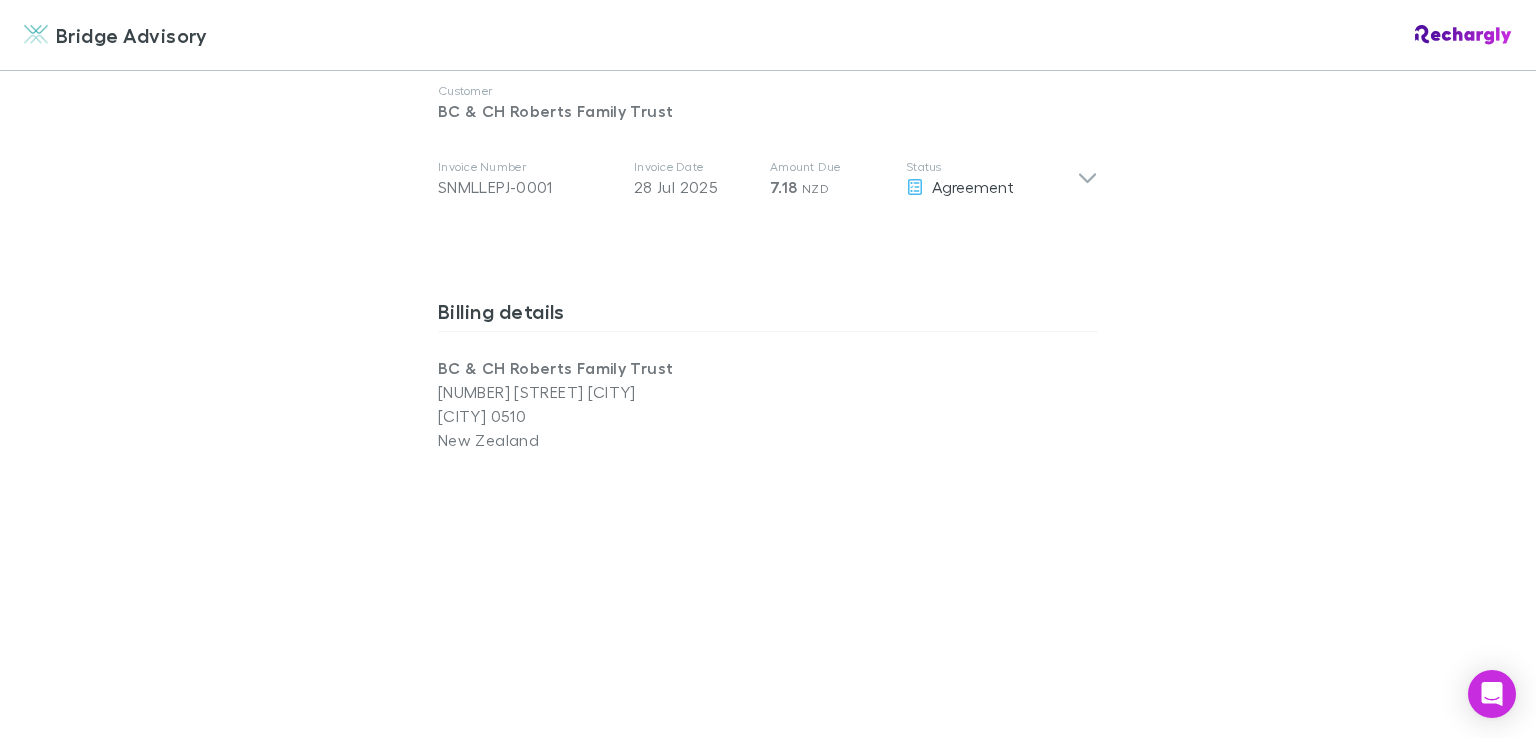 click on "New Zealand" at bounding box center (603, 440) 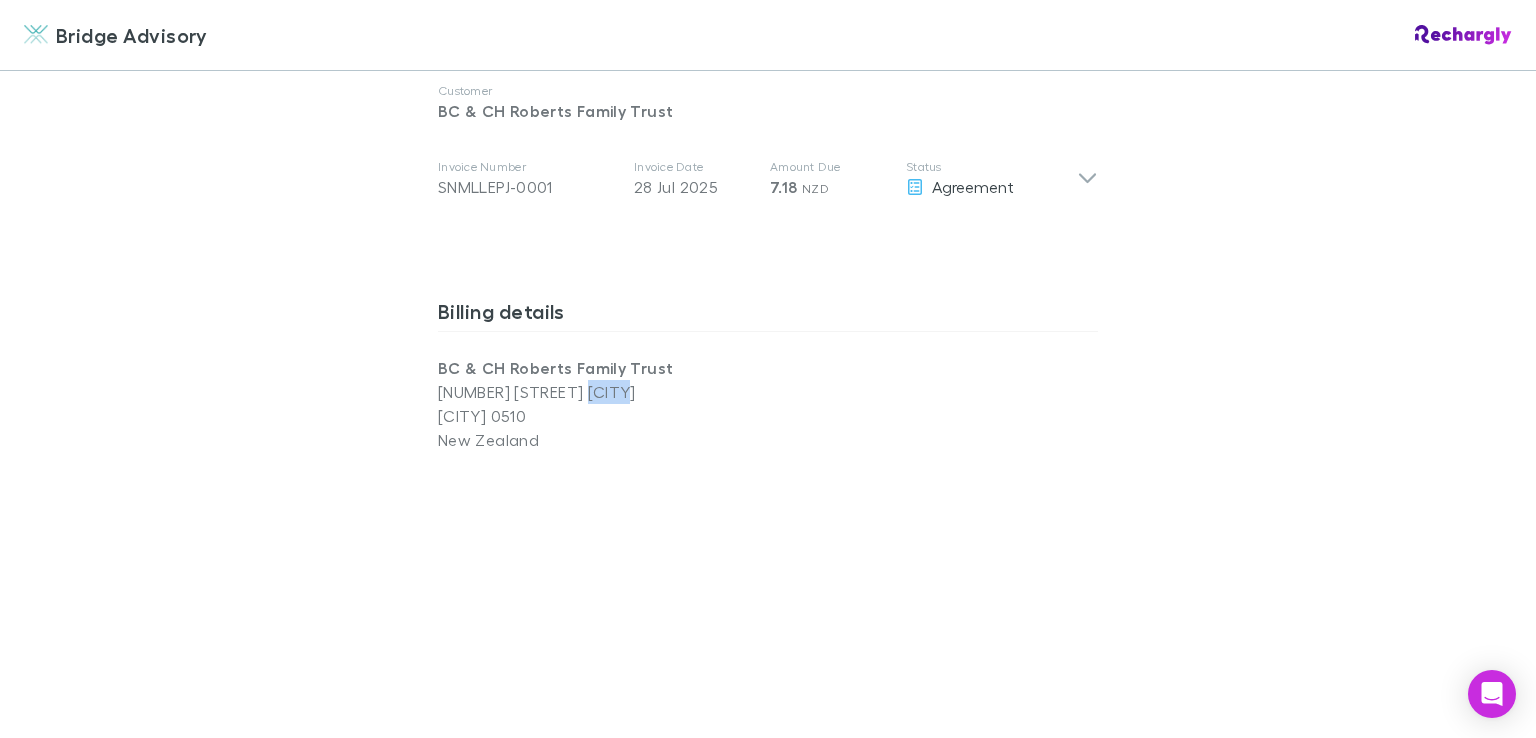 click on "[NUMBER] [STREET]   [CITY]" at bounding box center (603, 392) 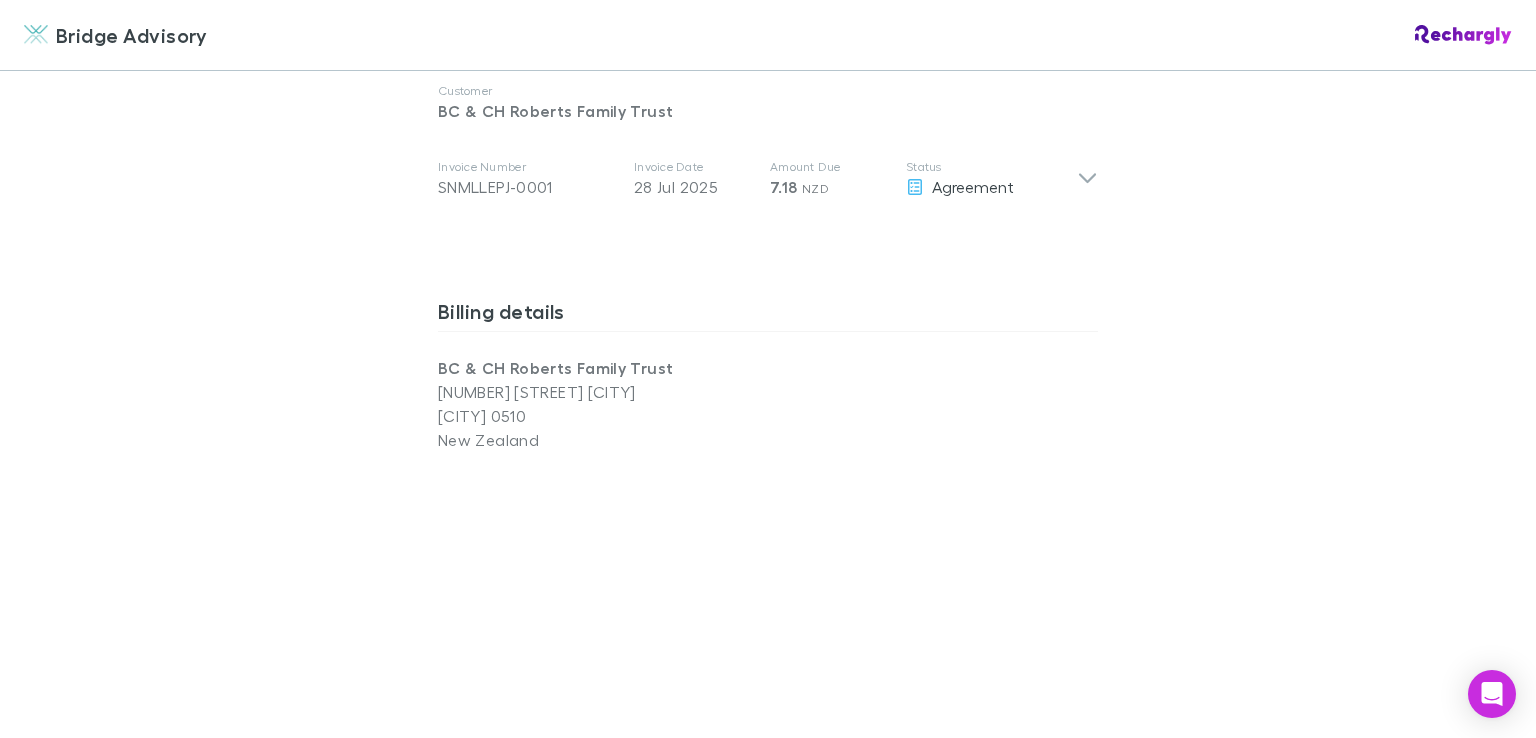 click on "[NUMBER] [STREET]   [CITY]" at bounding box center (603, 392) 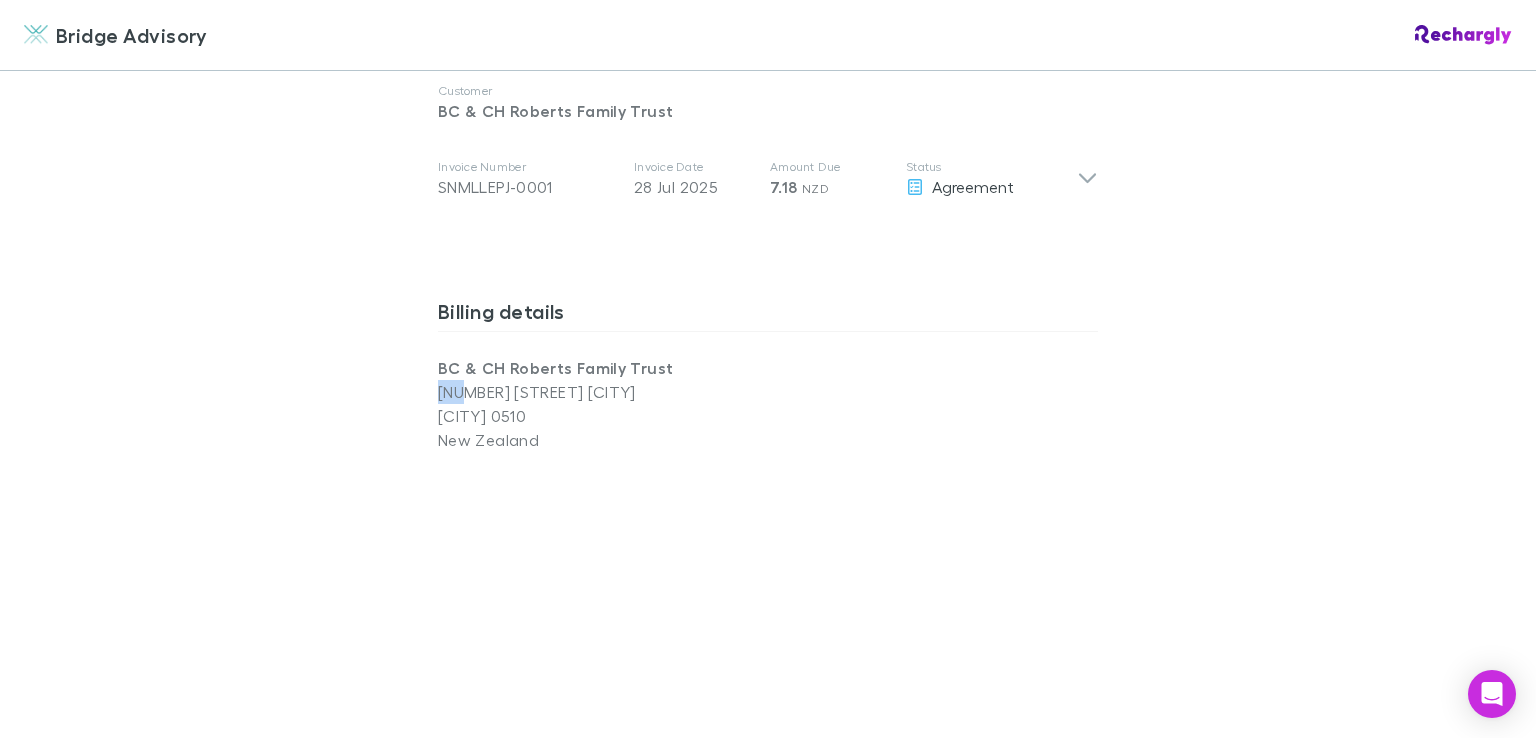 drag, startPoint x: 451, startPoint y: 365, endPoint x: 411, endPoint y: 373, distance: 40.792156 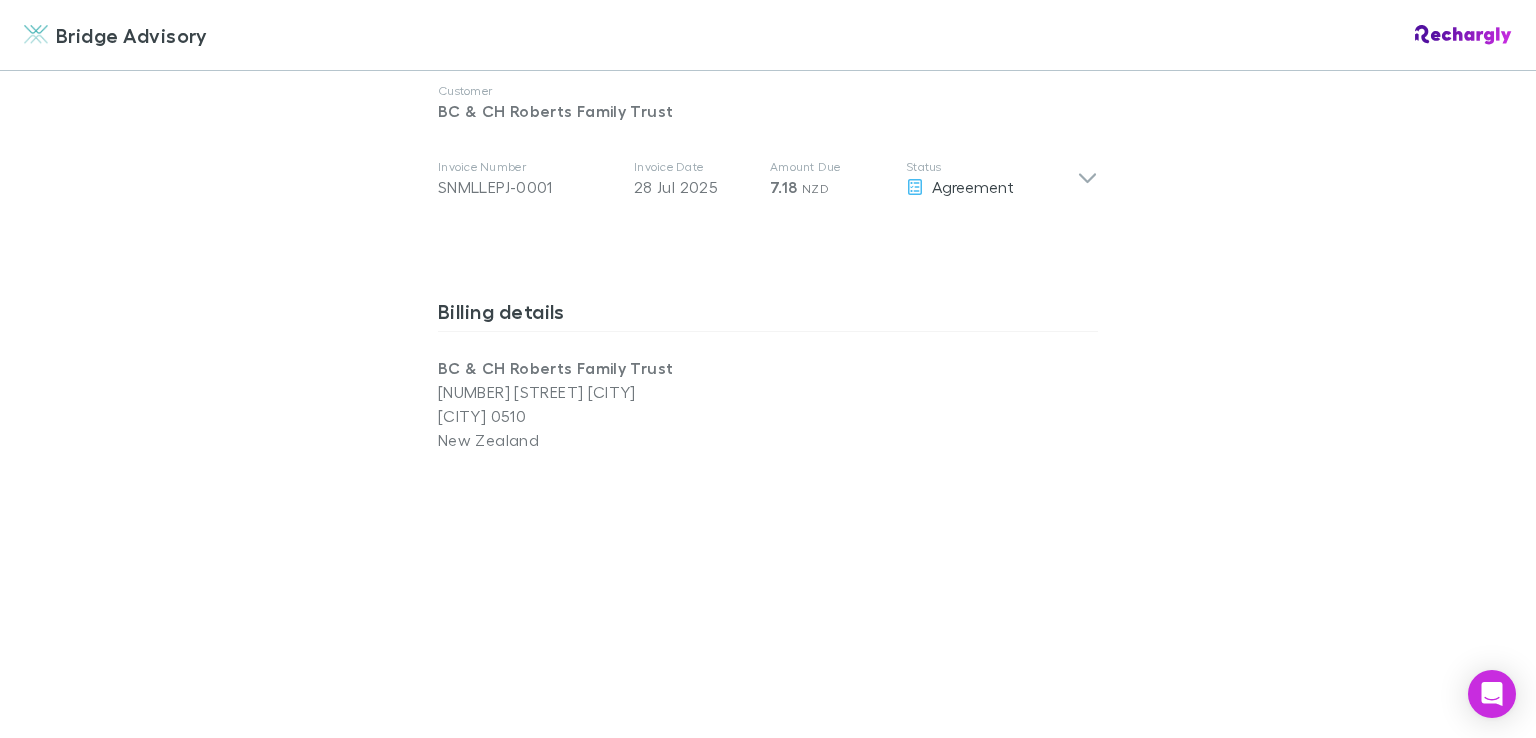 click on "New Zealand" at bounding box center (603, 440) 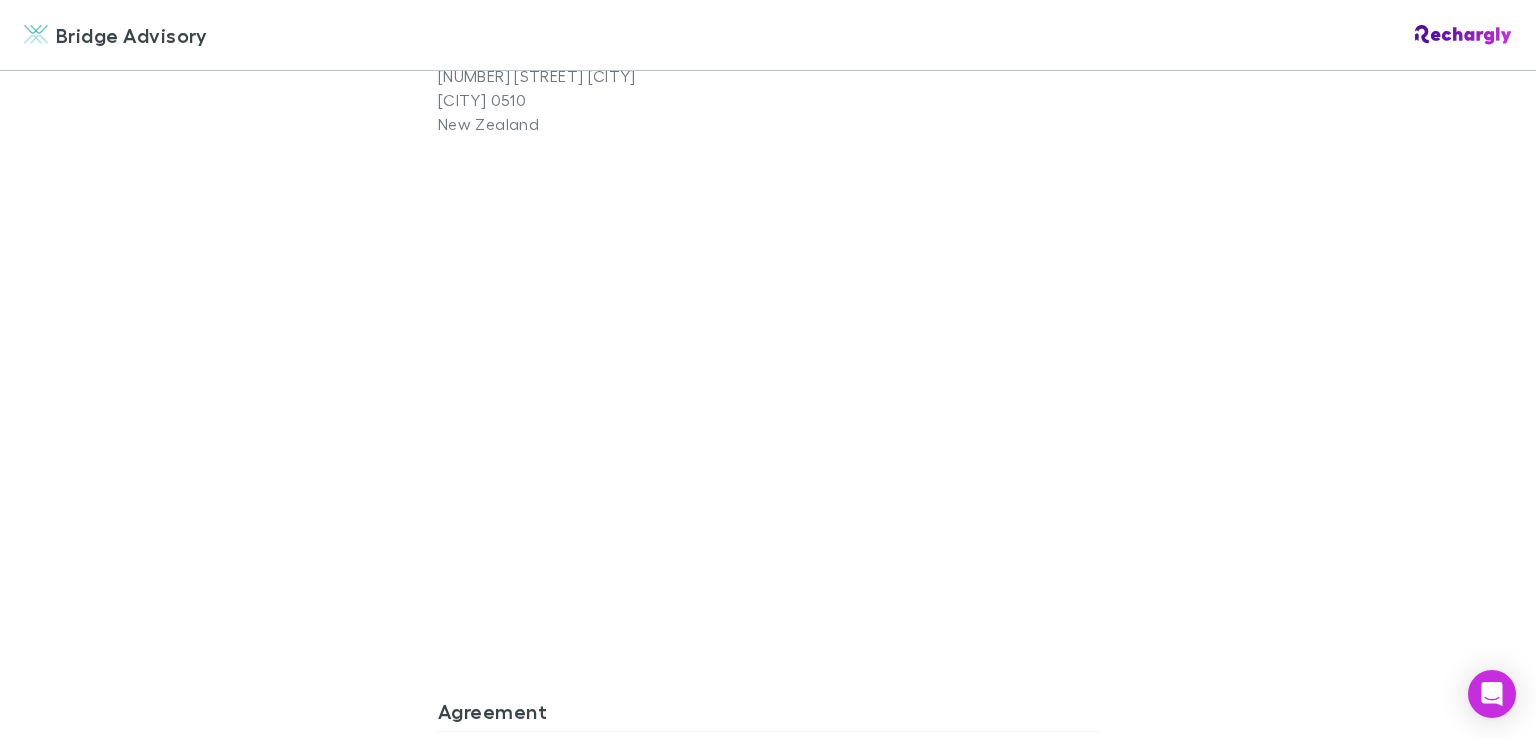 scroll, scrollTop: 1509, scrollLeft: 0, axis: vertical 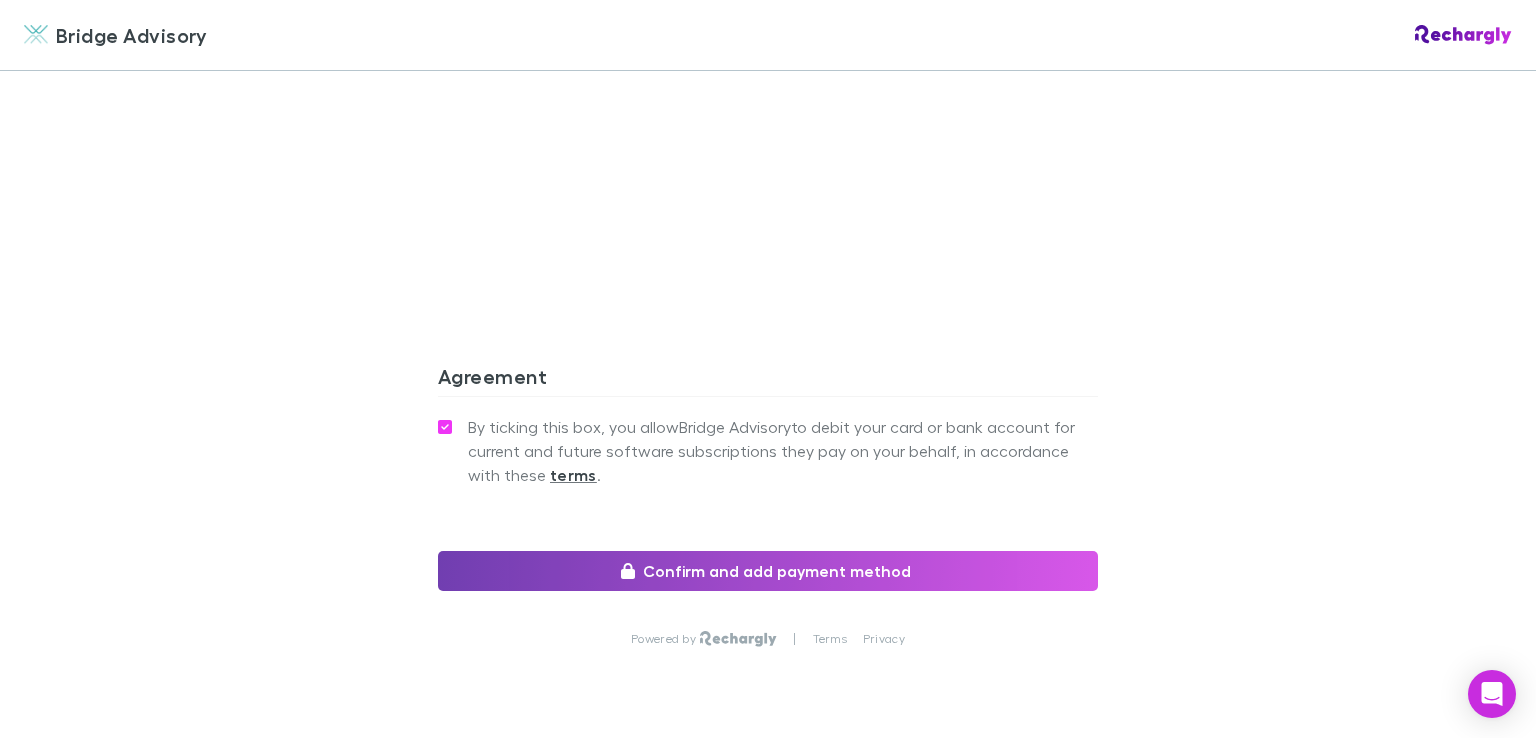 click on "Confirm and add payment method" at bounding box center (768, 571) 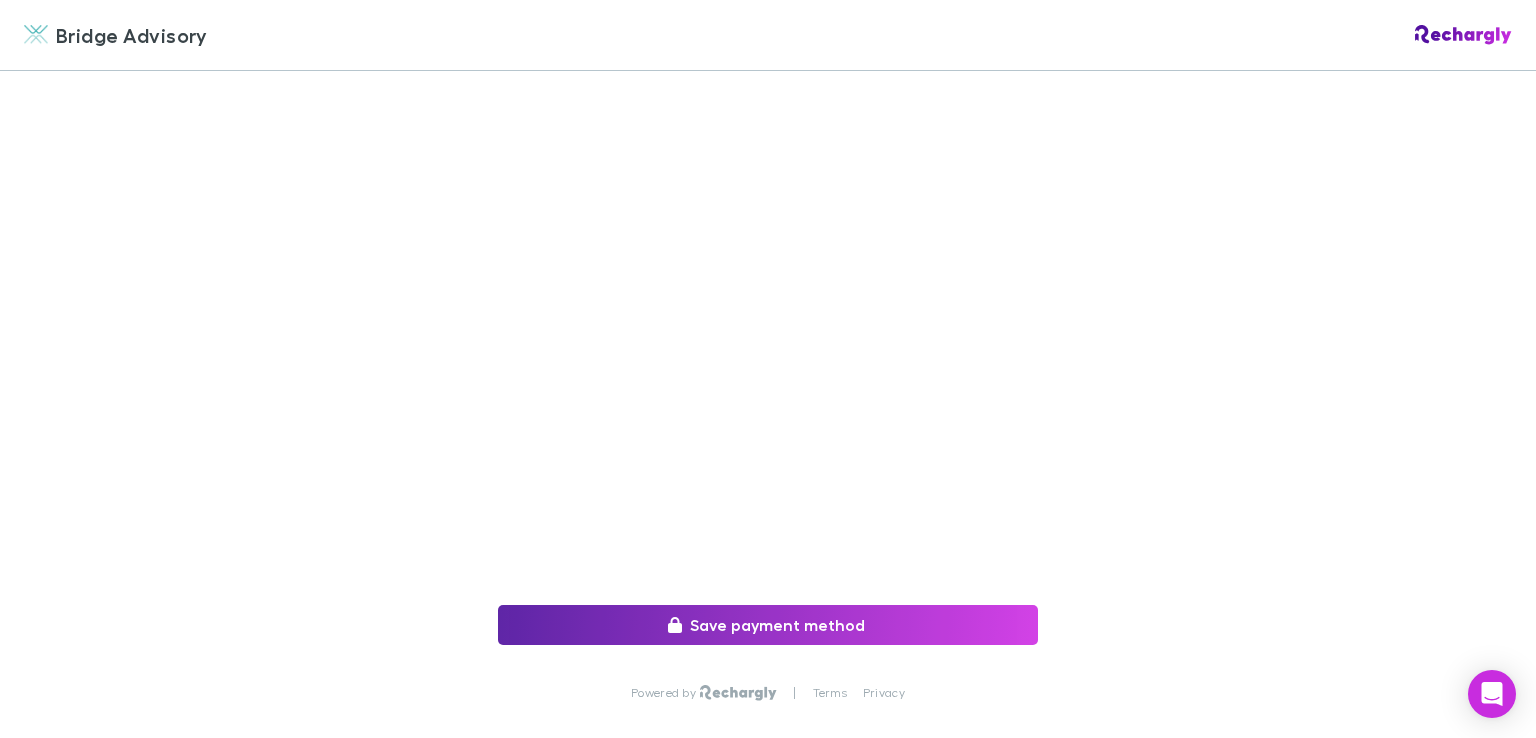 scroll, scrollTop: 400, scrollLeft: 0, axis: vertical 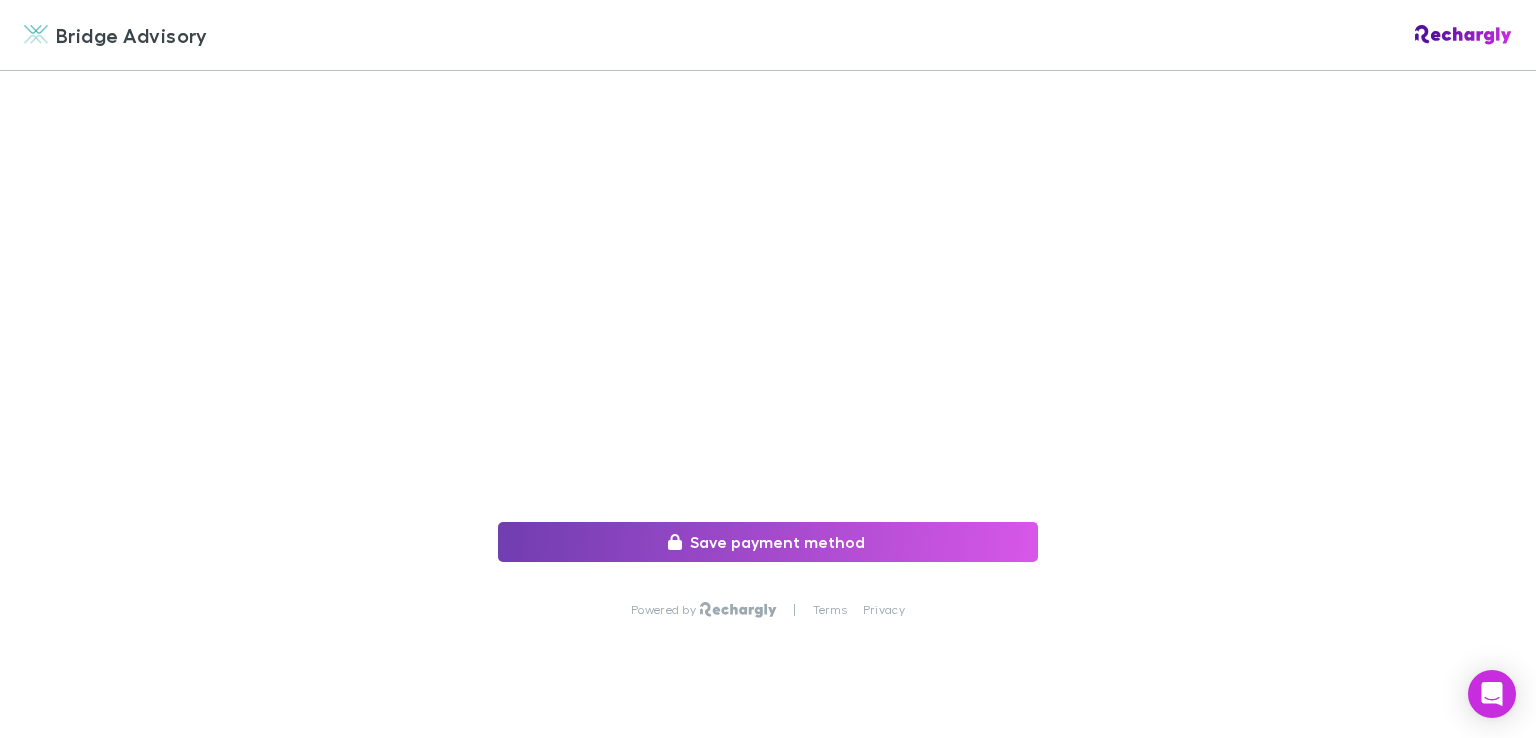 click on "Save payment method" at bounding box center [768, 542] 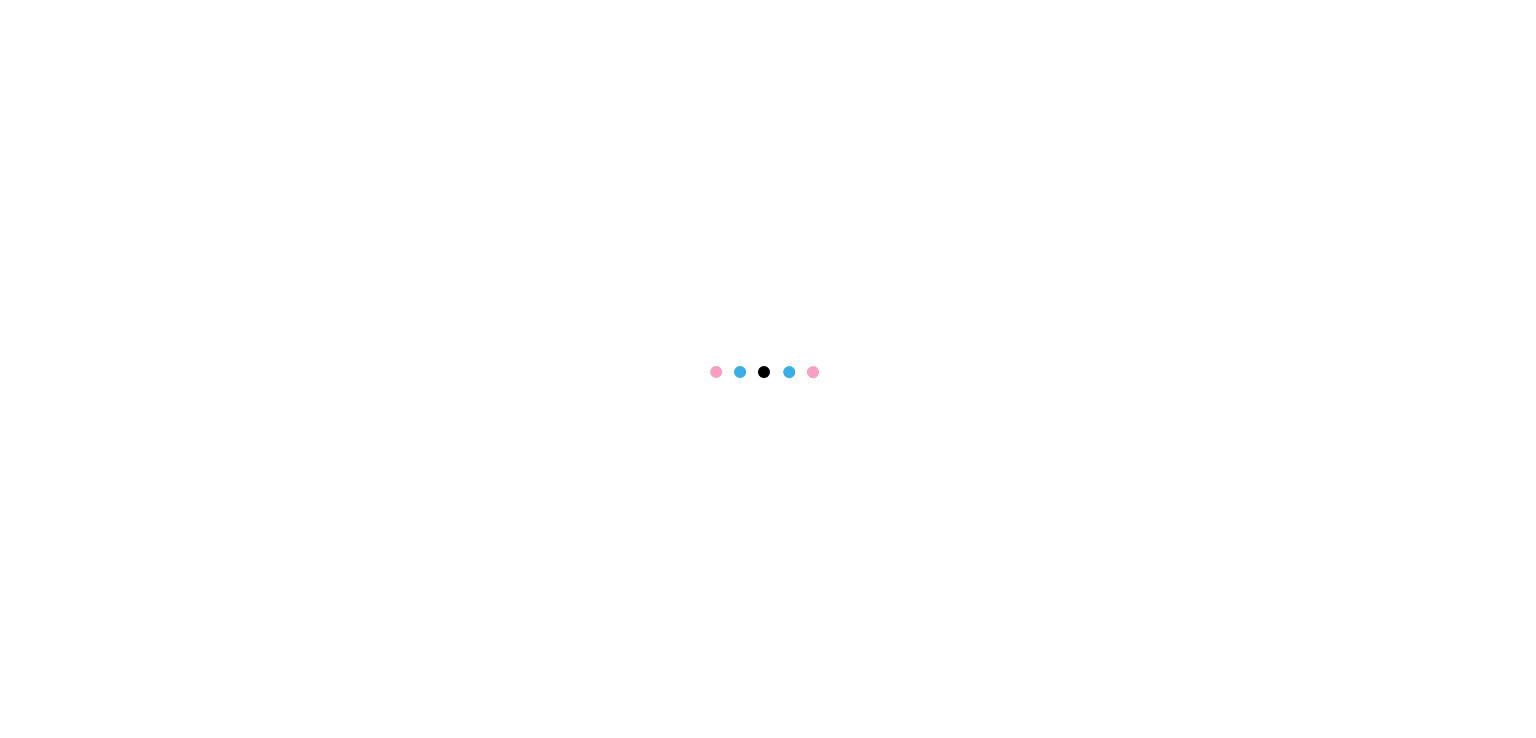 scroll, scrollTop: 0, scrollLeft: 0, axis: both 